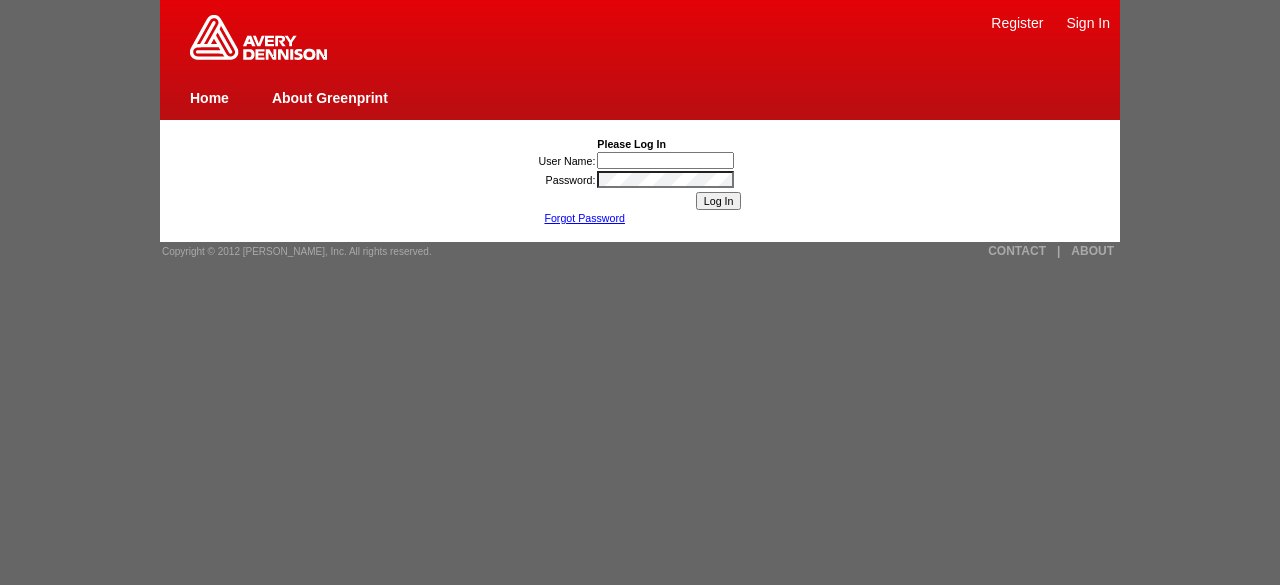 scroll, scrollTop: 0, scrollLeft: 0, axis: both 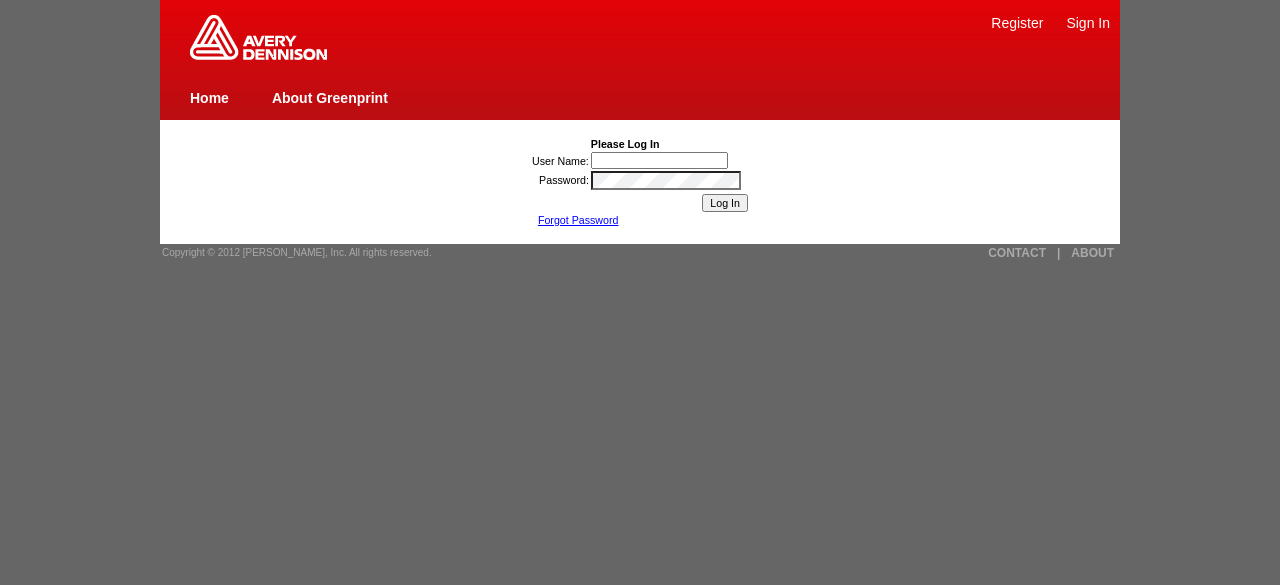 type on "[PERSON_NAME]" 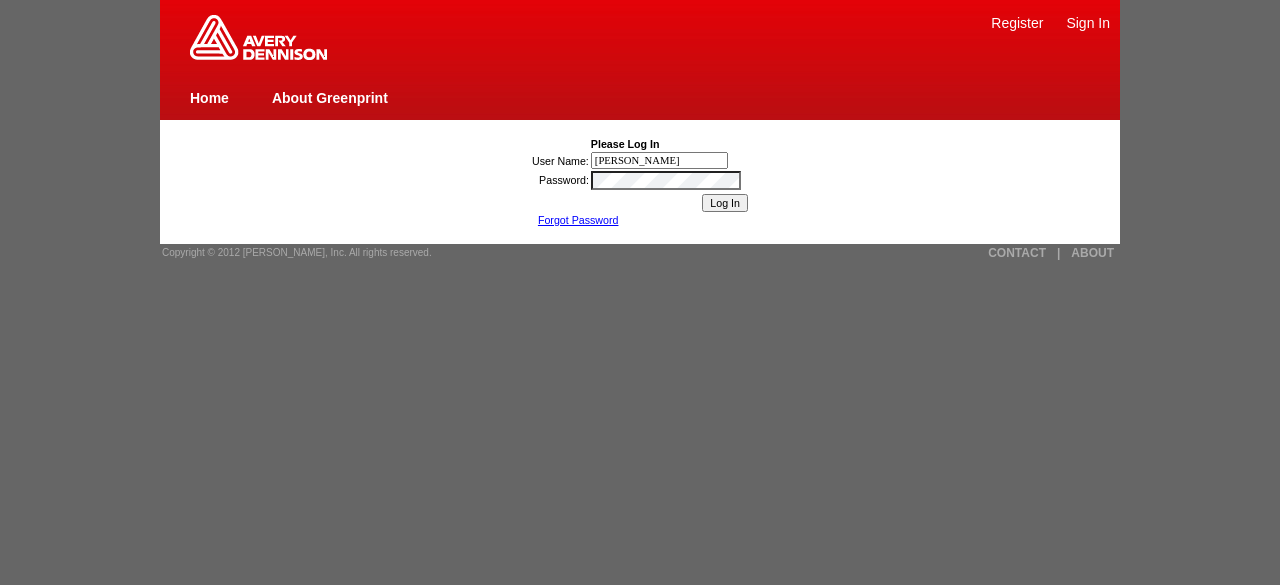 click on "Log In" at bounding box center [725, 203] 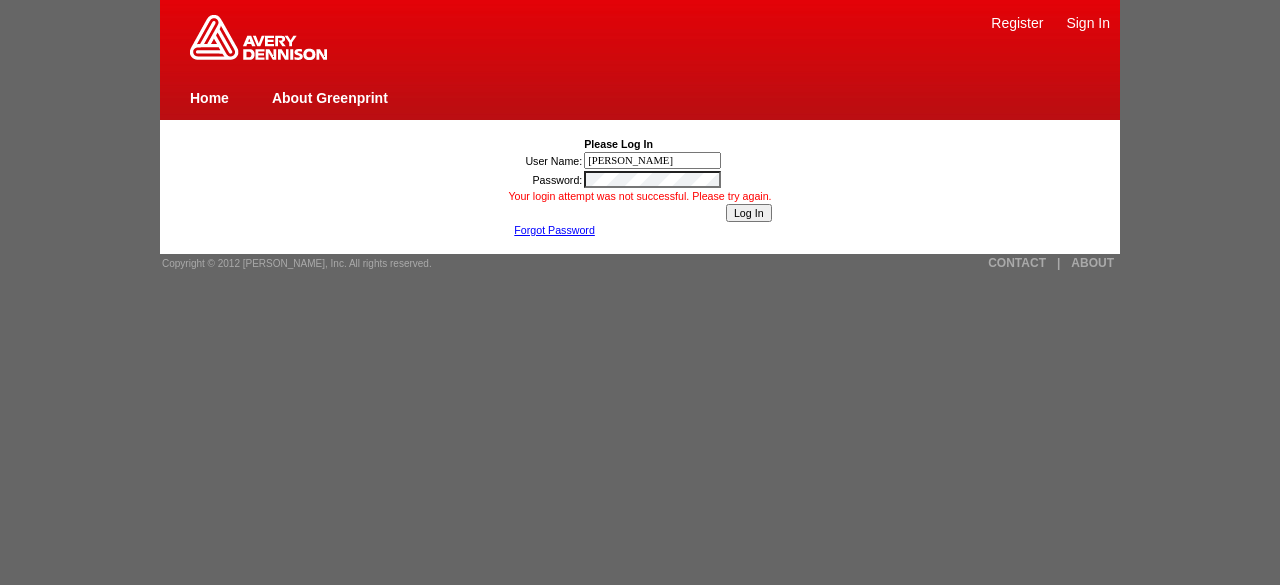 scroll, scrollTop: 0, scrollLeft: 0, axis: both 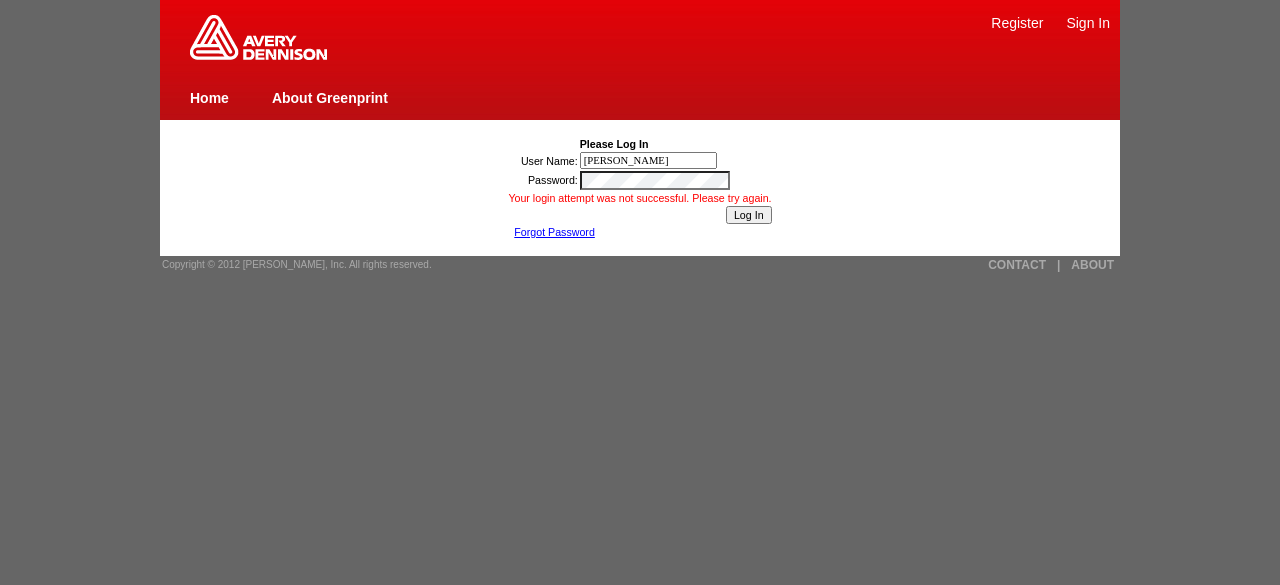 click on "[PERSON_NAME]" at bounding box center (648, 160) 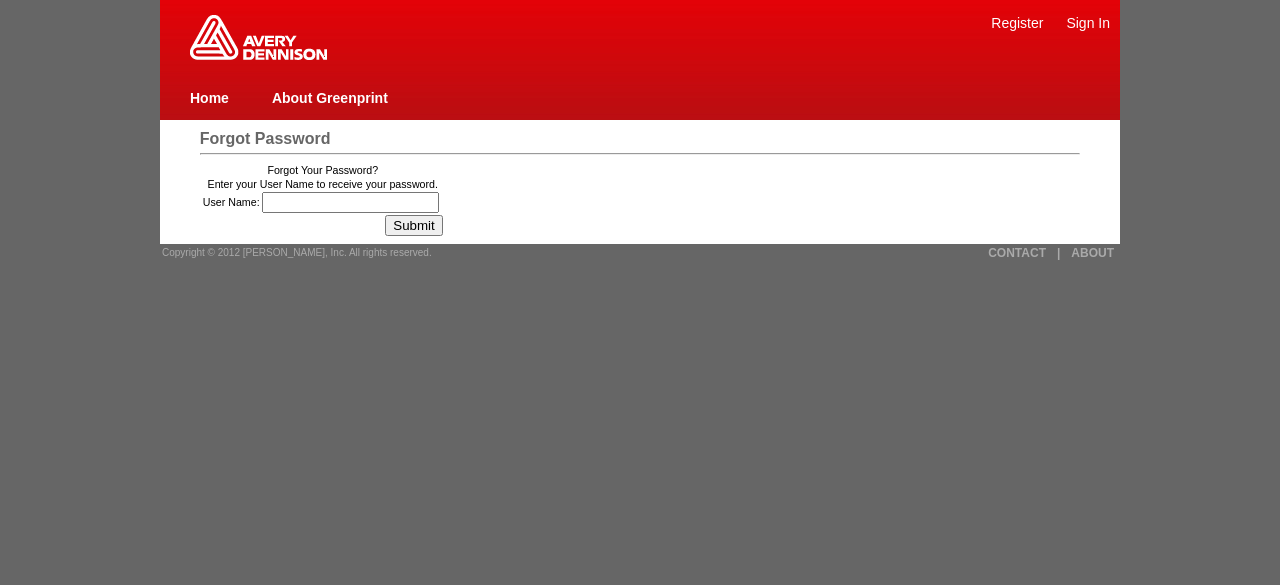 scroll, scrollTop: 0, scrollLeft: 0, axis: both 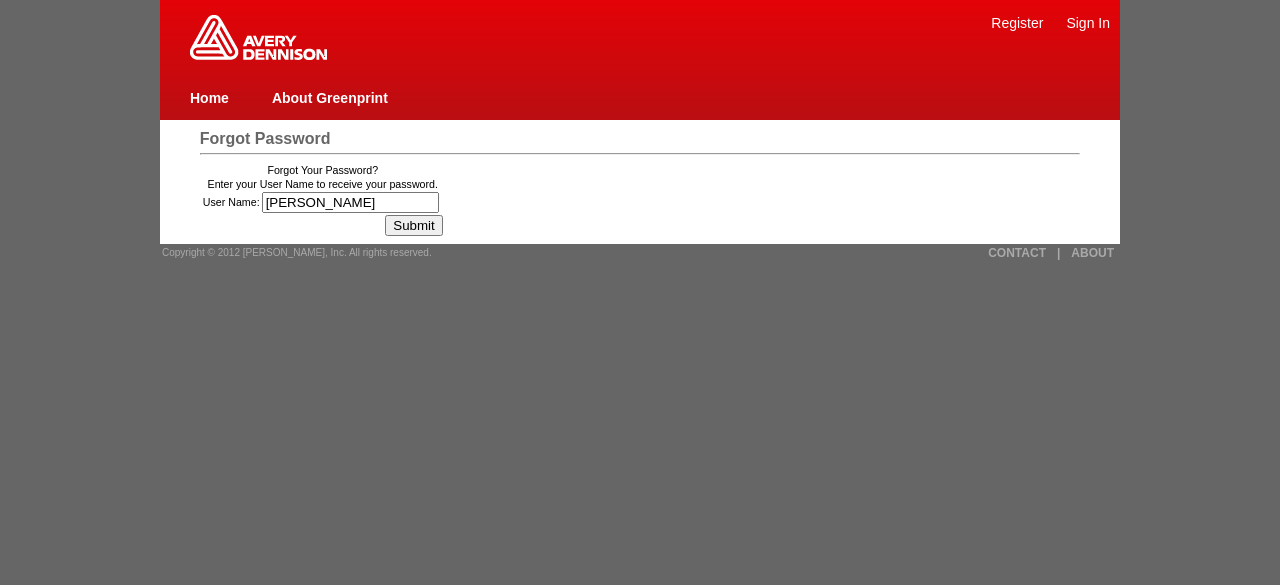 type on "[PERSON_NAME]" 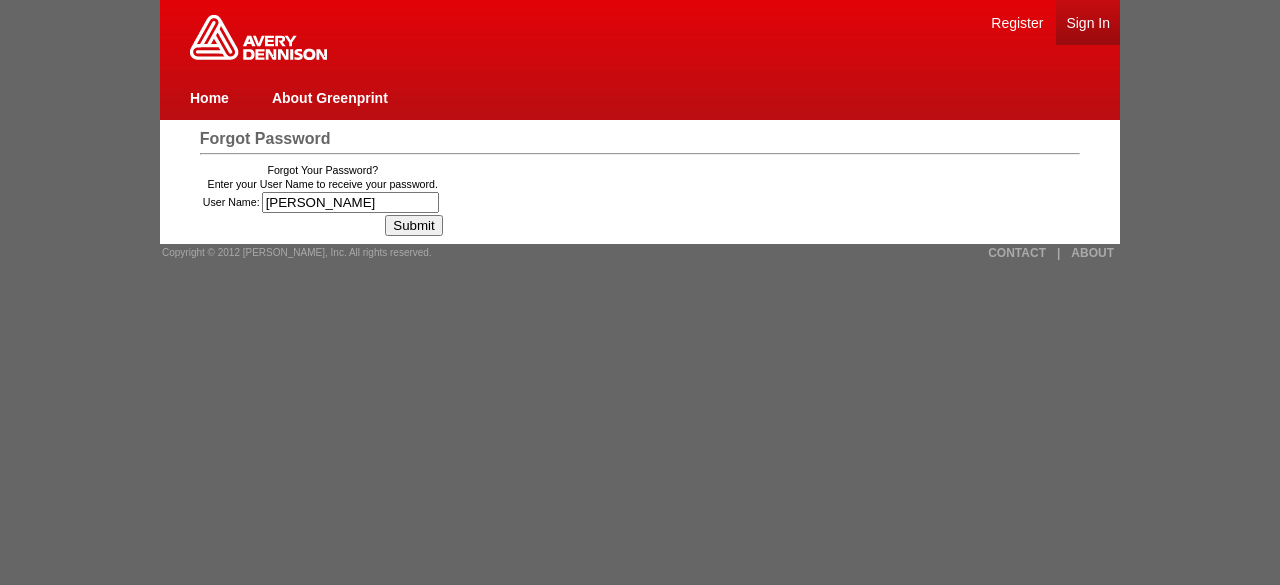 click on "Sign In" at bounding box center [1088, 23] 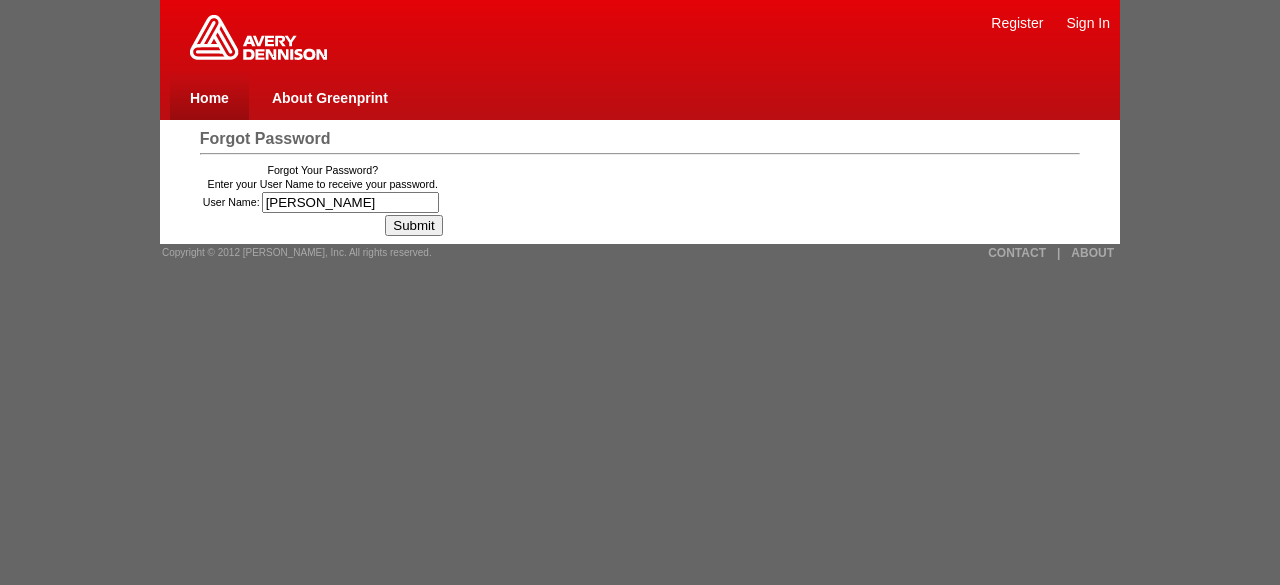 click on "Home" at bounding box center [209, 98] 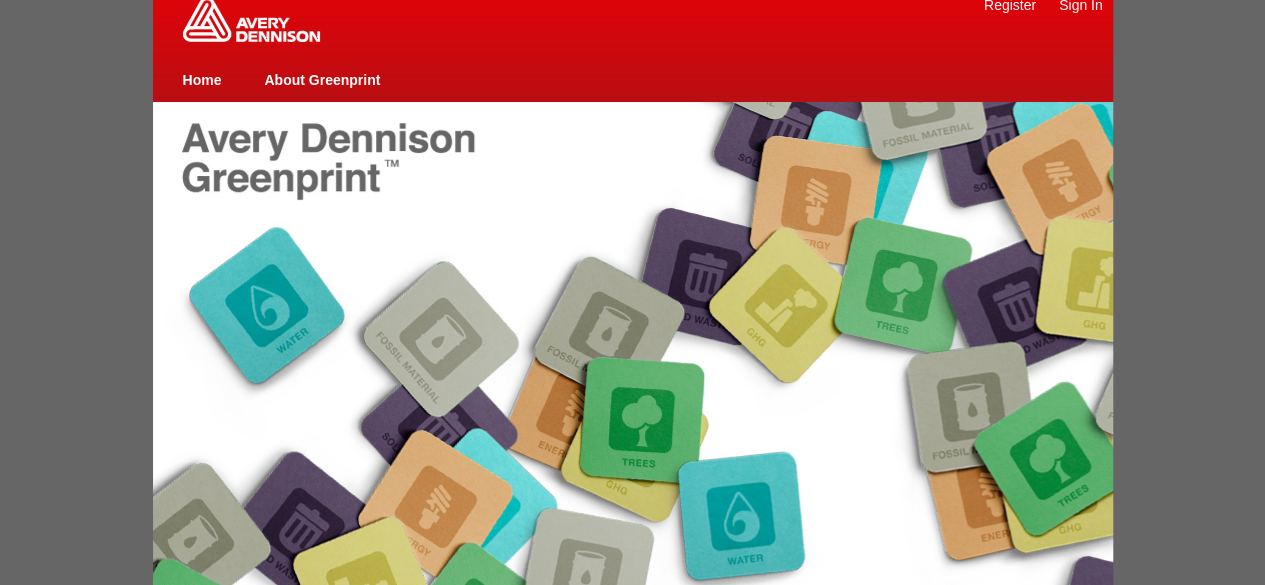 scroll, scrollTop: 0, scrollLeft: 0, axis: both 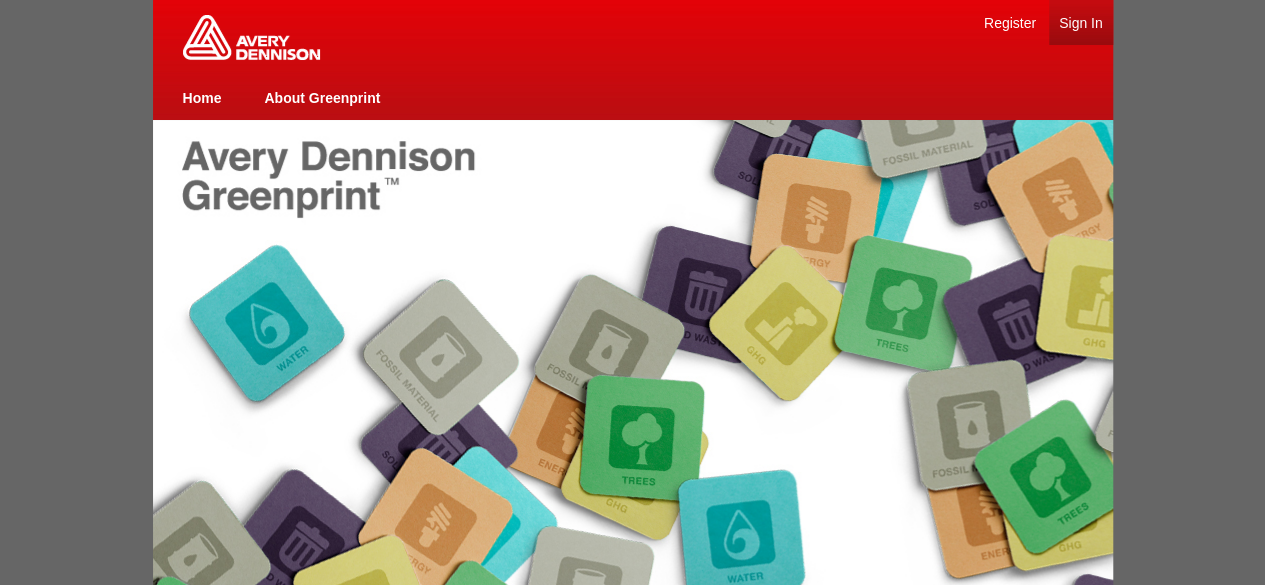 click on "Sign In" at bounding box center (1081, 23) 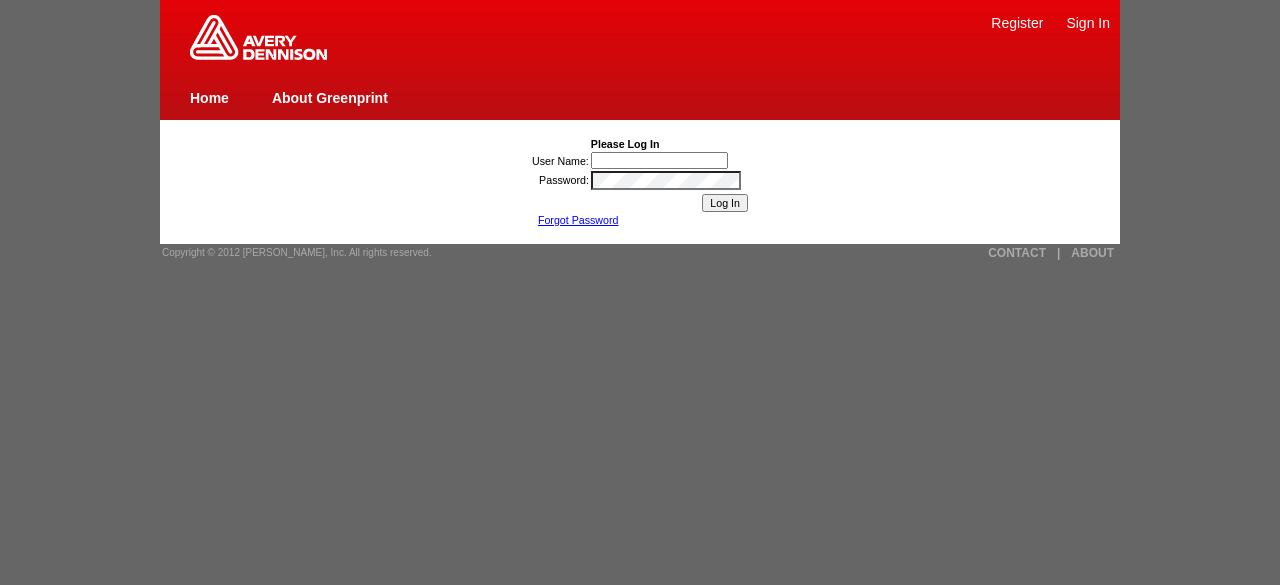 scroll, scrollTop: 0, scrollLeft: 0, axis: both 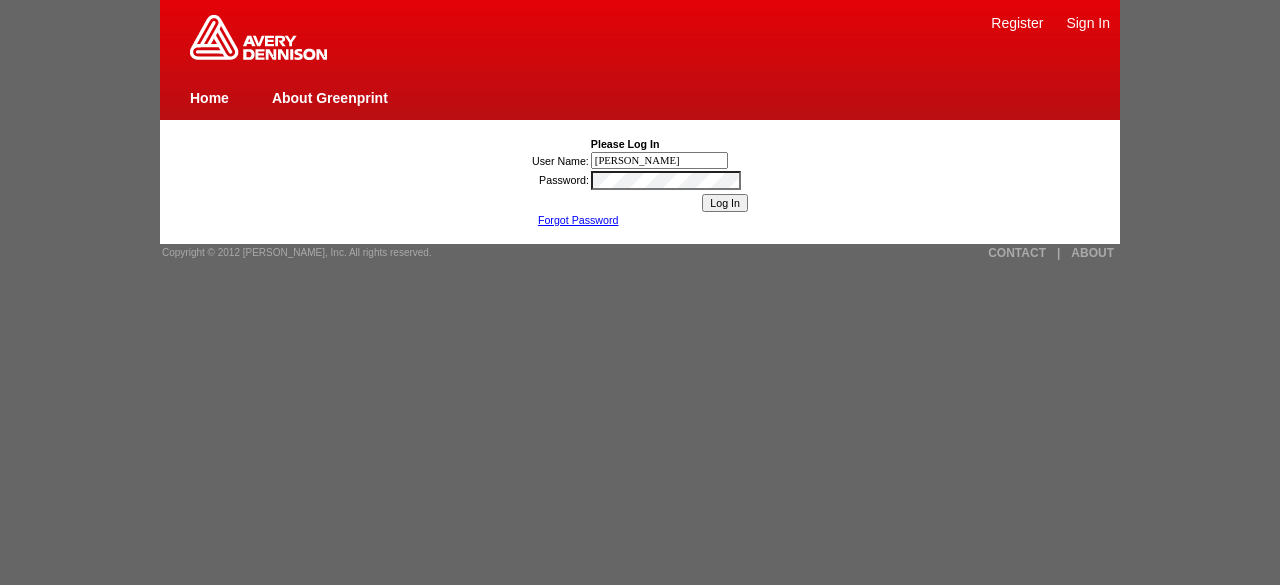 click on "Password:
*" at bounding box center (640, 180) 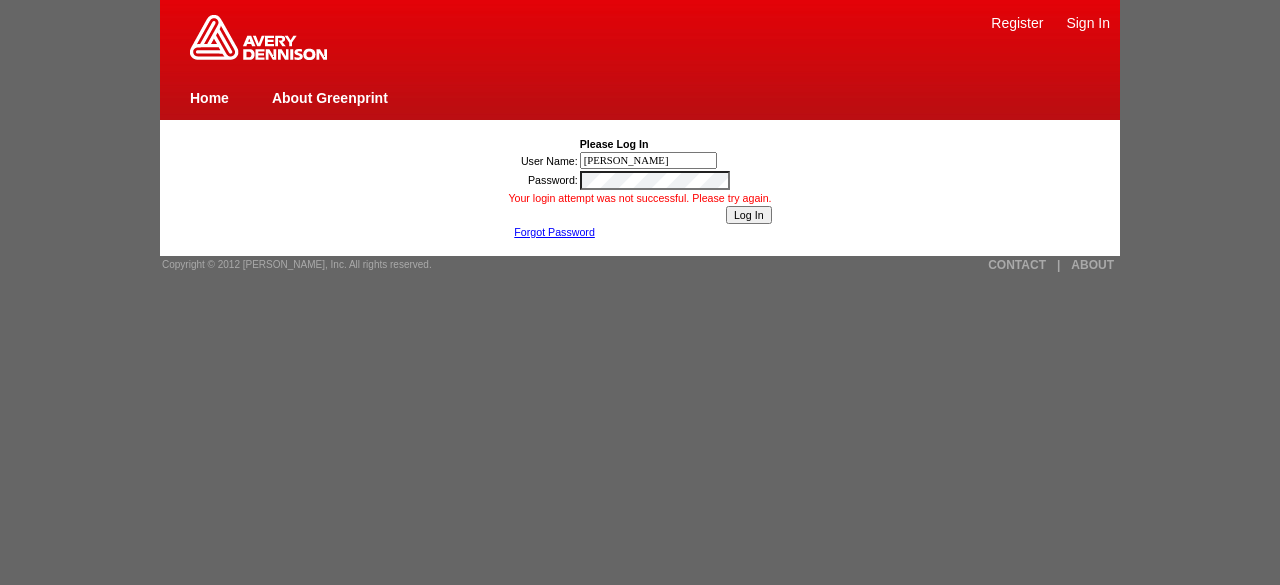 scroll, scrollTop: 0, scrollLeft: 0, axis: both 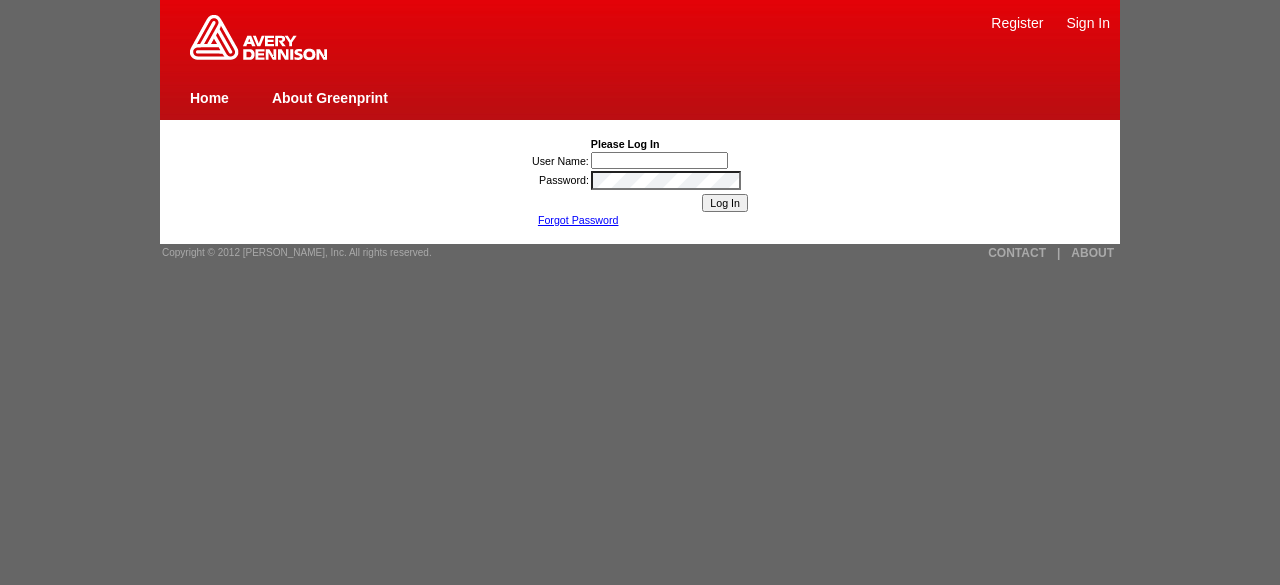 type on "[PERSON_NAME]" 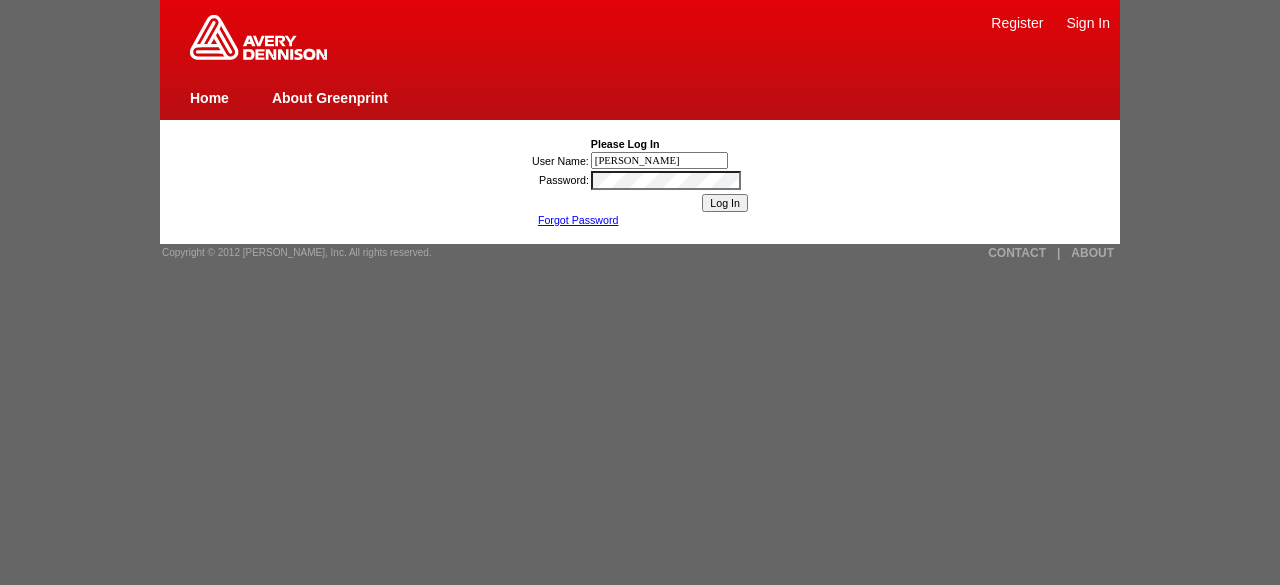 click on "Log In" at bounding box center (725, 203) 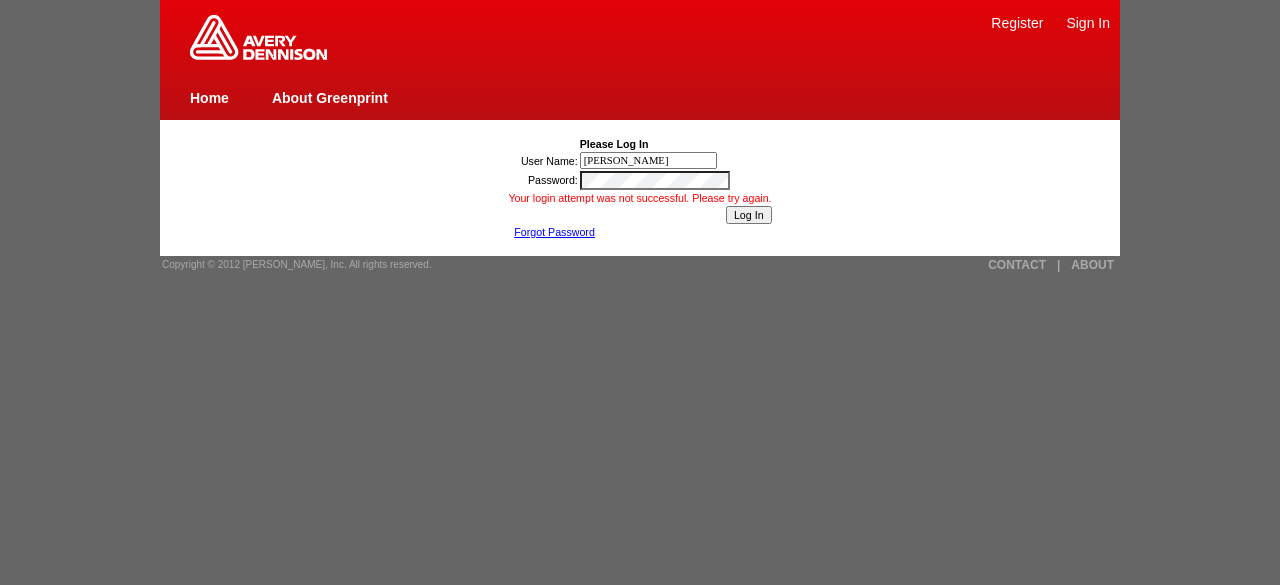 scroll, scrollTop: 0, scrollLeft: 0, axis: both 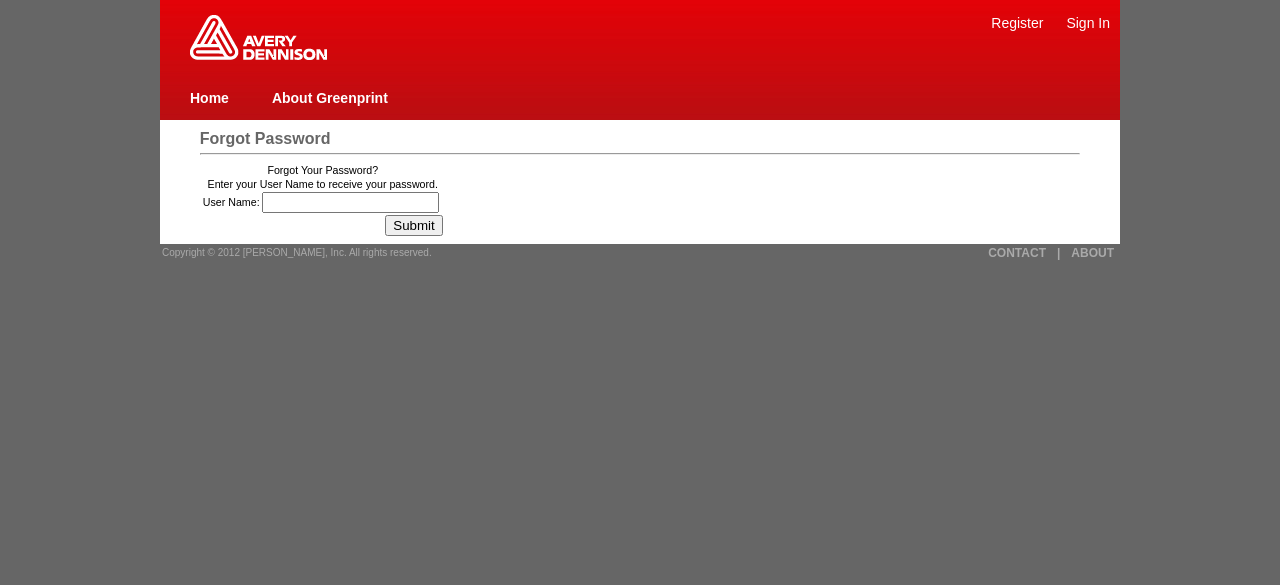 click on "Enter your User Name to receive your password." at bounding box center [323, 184] 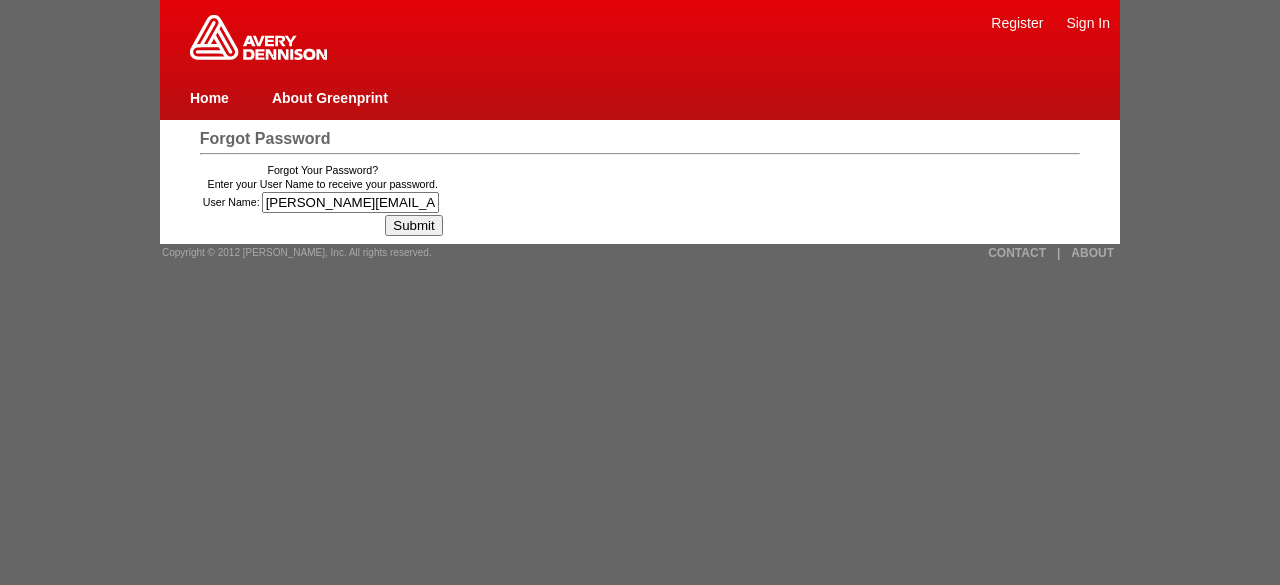 scroll, scrollTop: 0, scrollLeft: 63, axis: horizontal 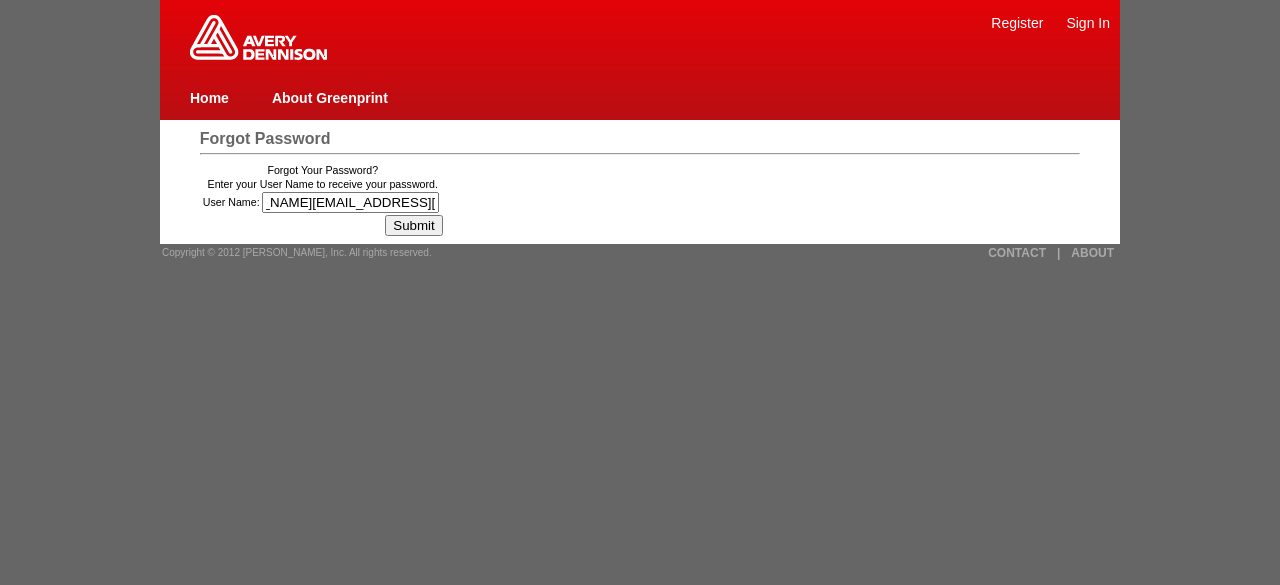 type on "[PERSON_NAME][EMAIL_ADDRESS][DOMAIN_NAME]" 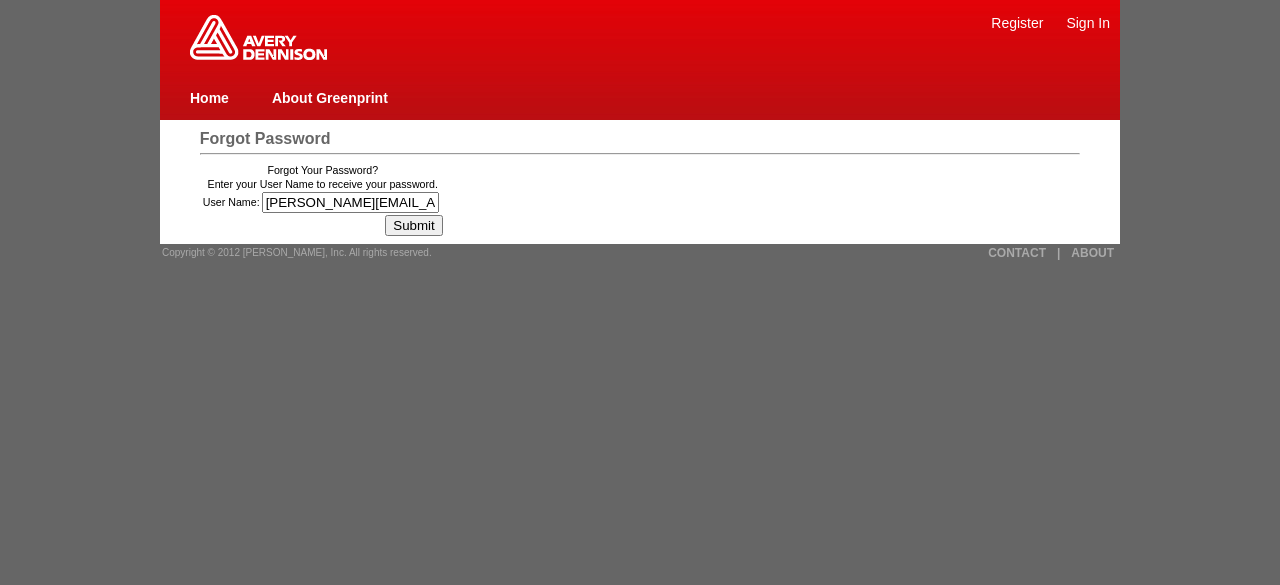 click on "Submit" at bounding box center (413, 225) 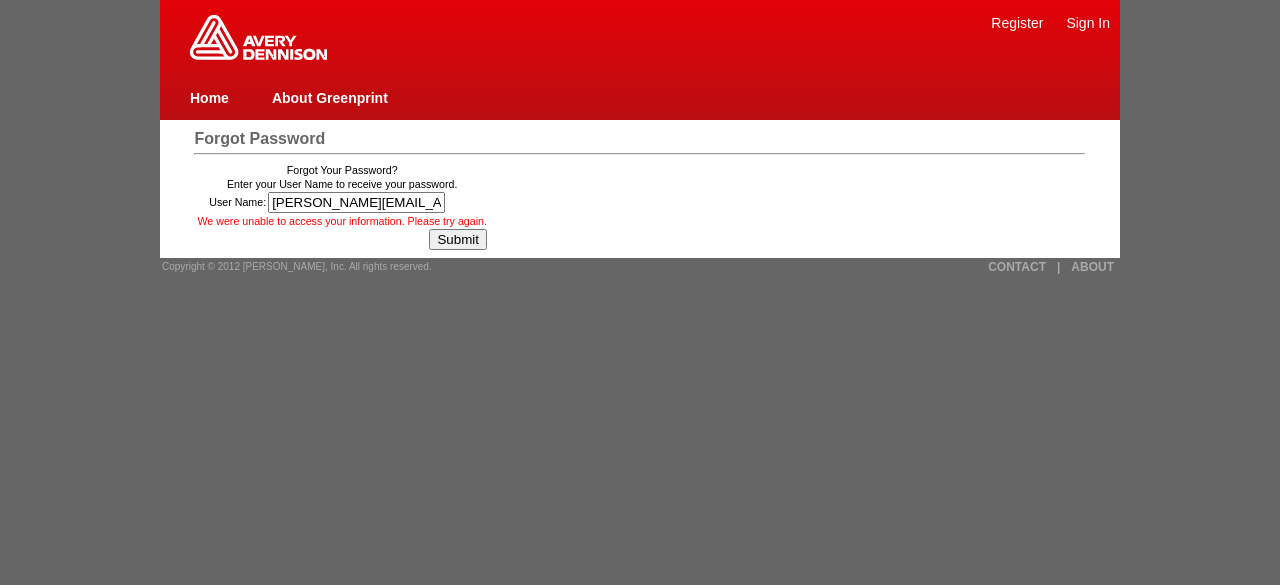 scroll, scrollTop: 0, scrollLeft: 0, axis: both 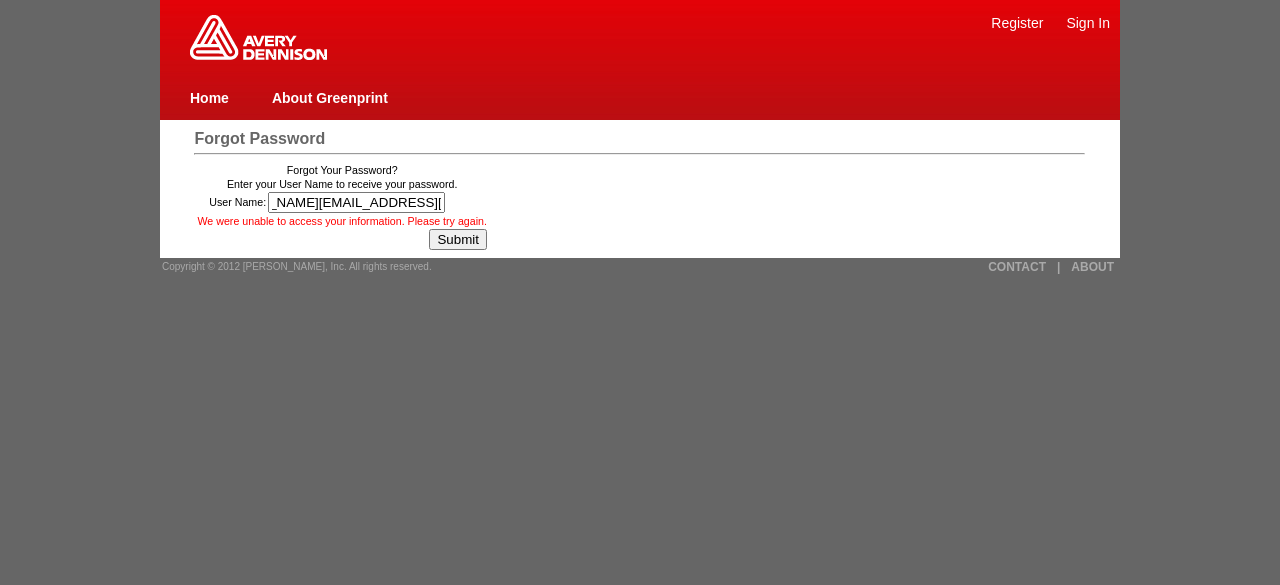 drag, startPoint x: 273, startPoint y: 203, endPoint x: 634, endPoint y: 208, distance: 361.03464 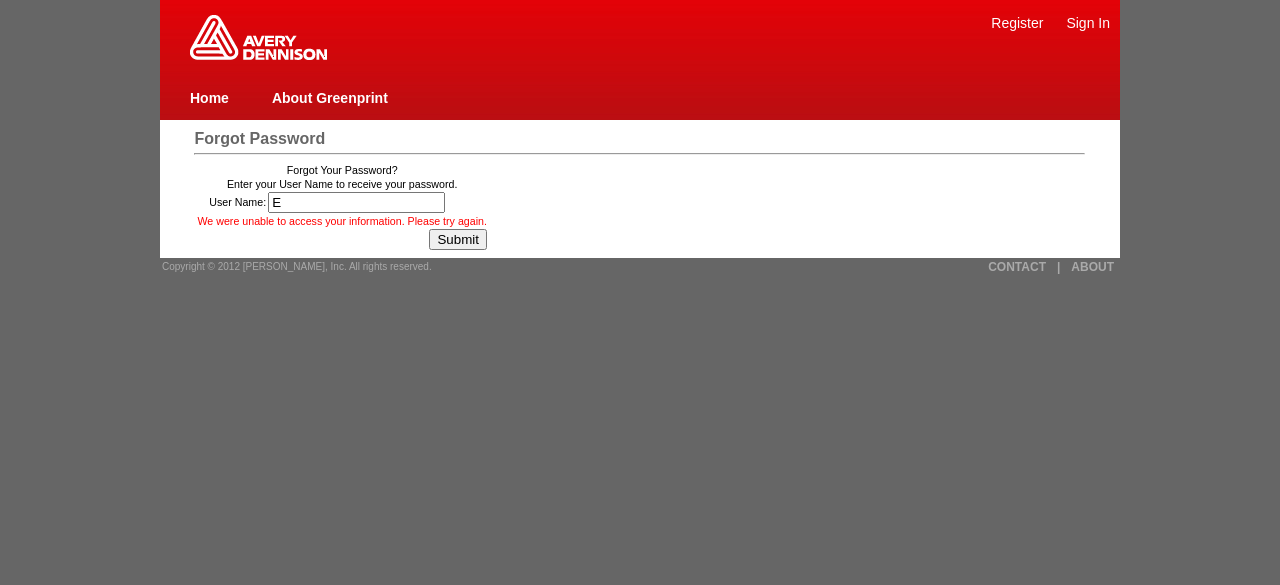 scroll, scrollTop: 0, scrollLeft: 0, axis: both 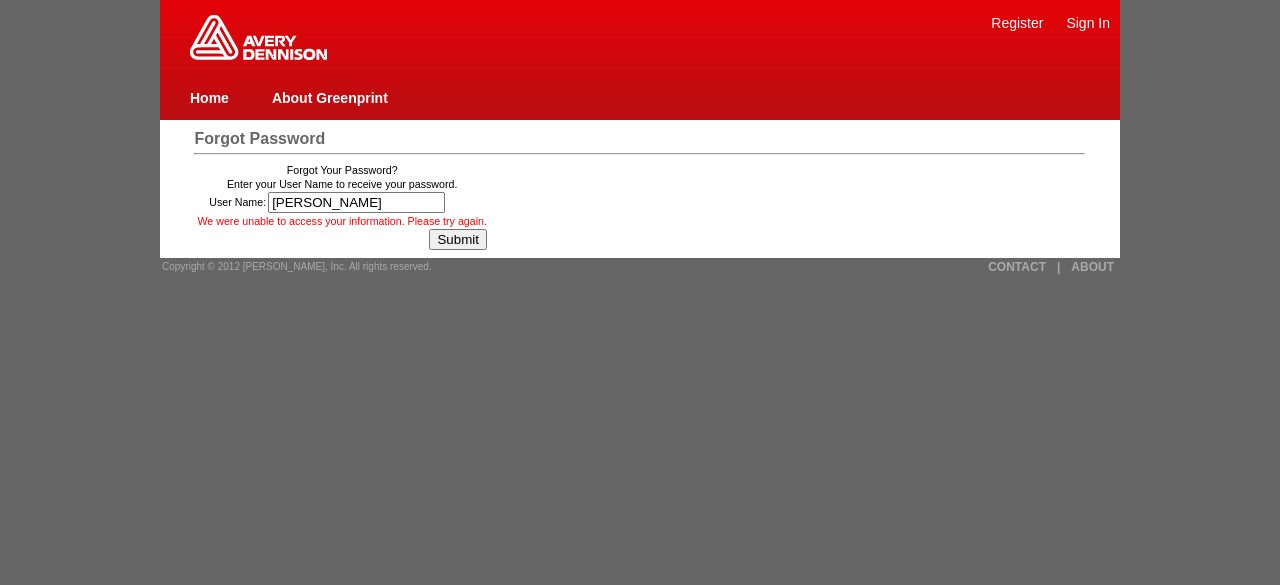 type on "[PERSON_NAME]" 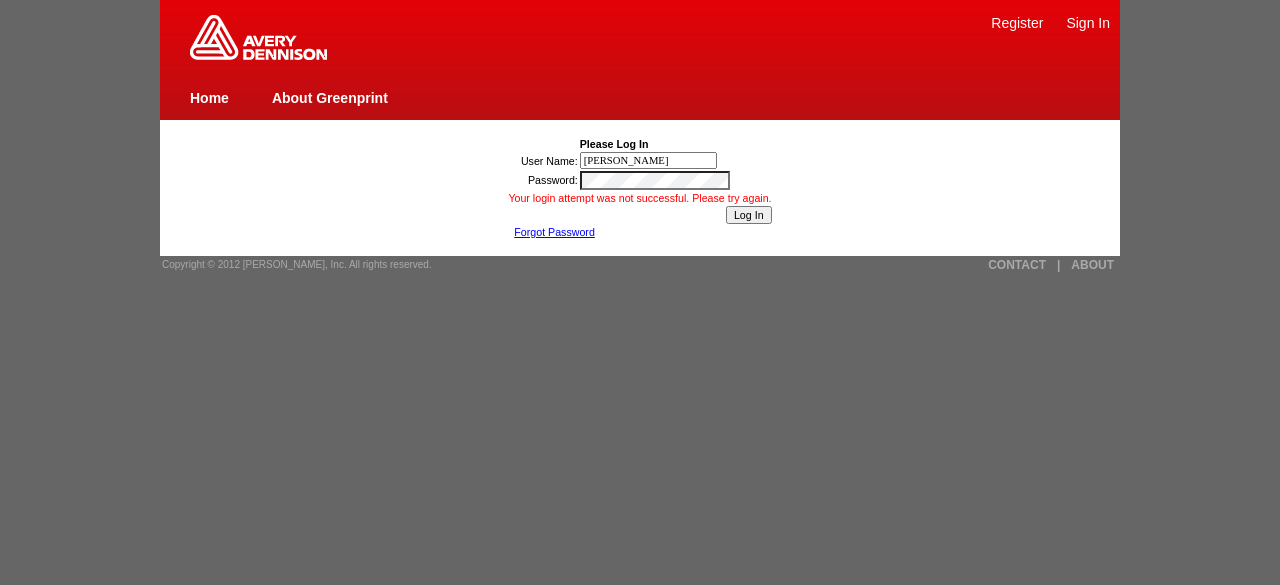 scroll, scrollTop: 0, scrollLeft: 0, axis: both 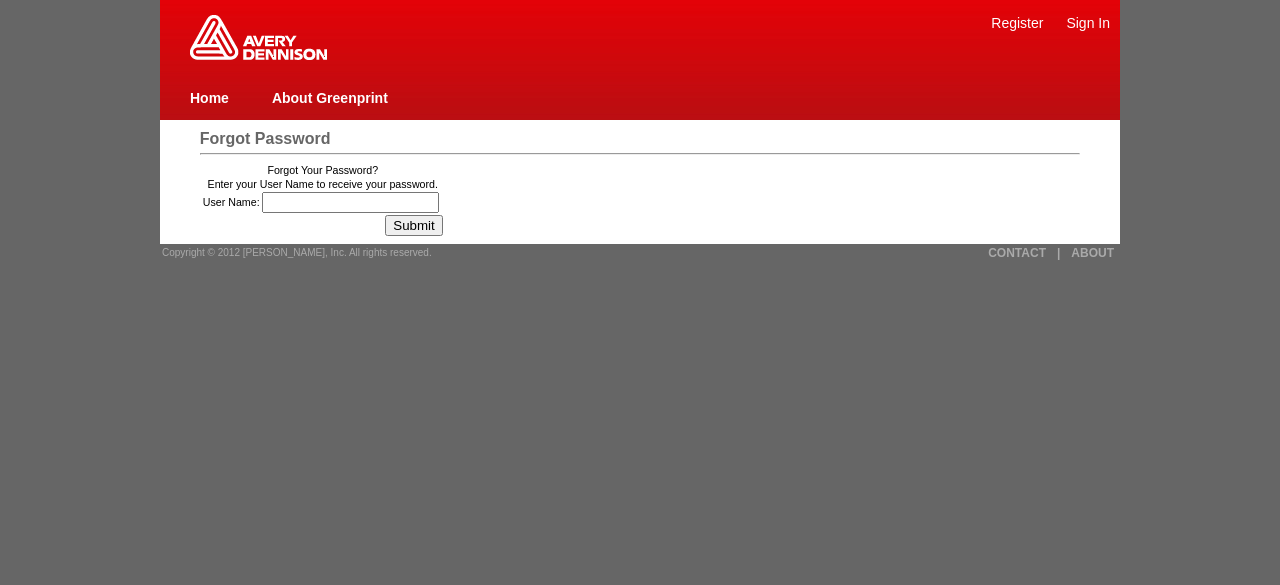 click on "User Name:" at bounding box center [350, 202] 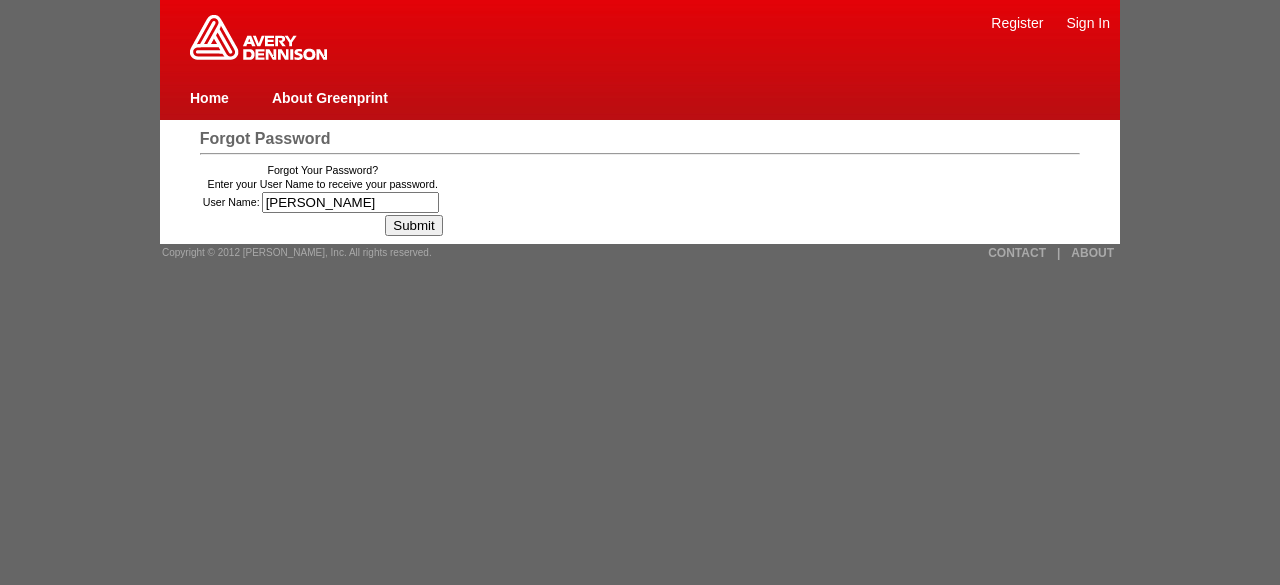 click on "Submit" at bounding box center [413, 225] 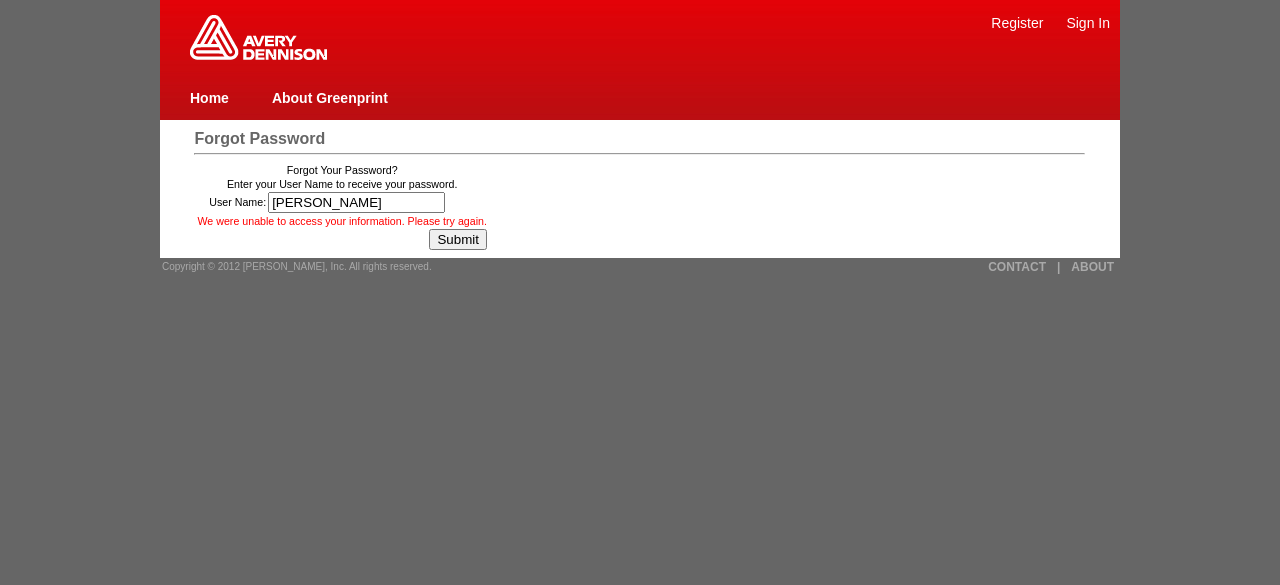 scroll, scrollTop: 0, scrollLeft: 0, axis: both 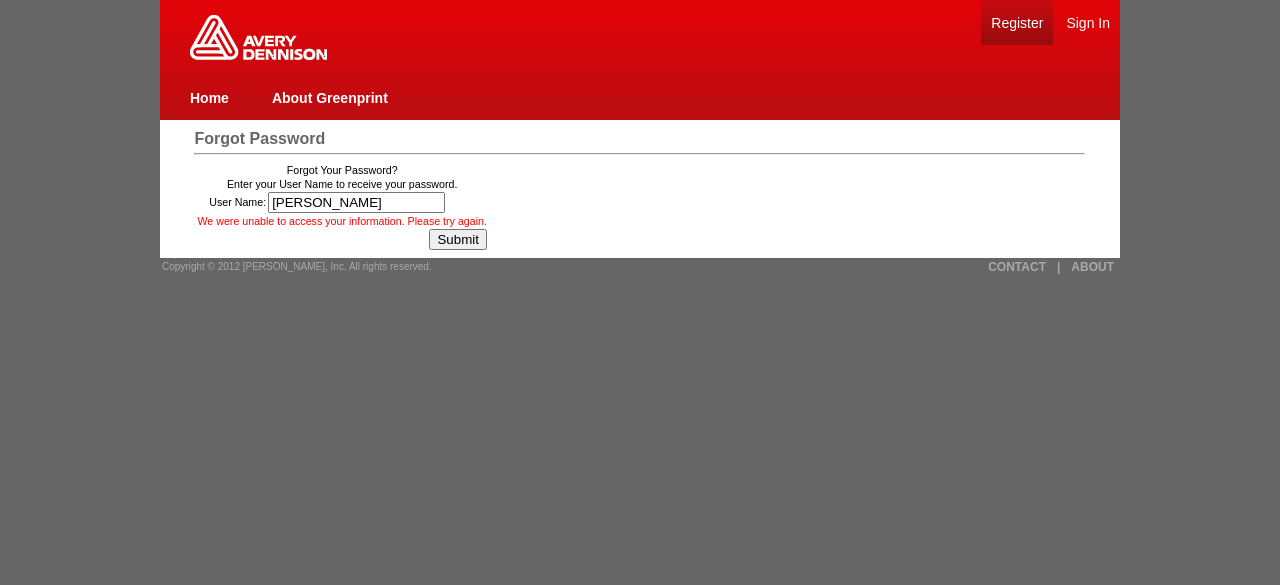 click on "Register" at bounding box center [1017, 22] 